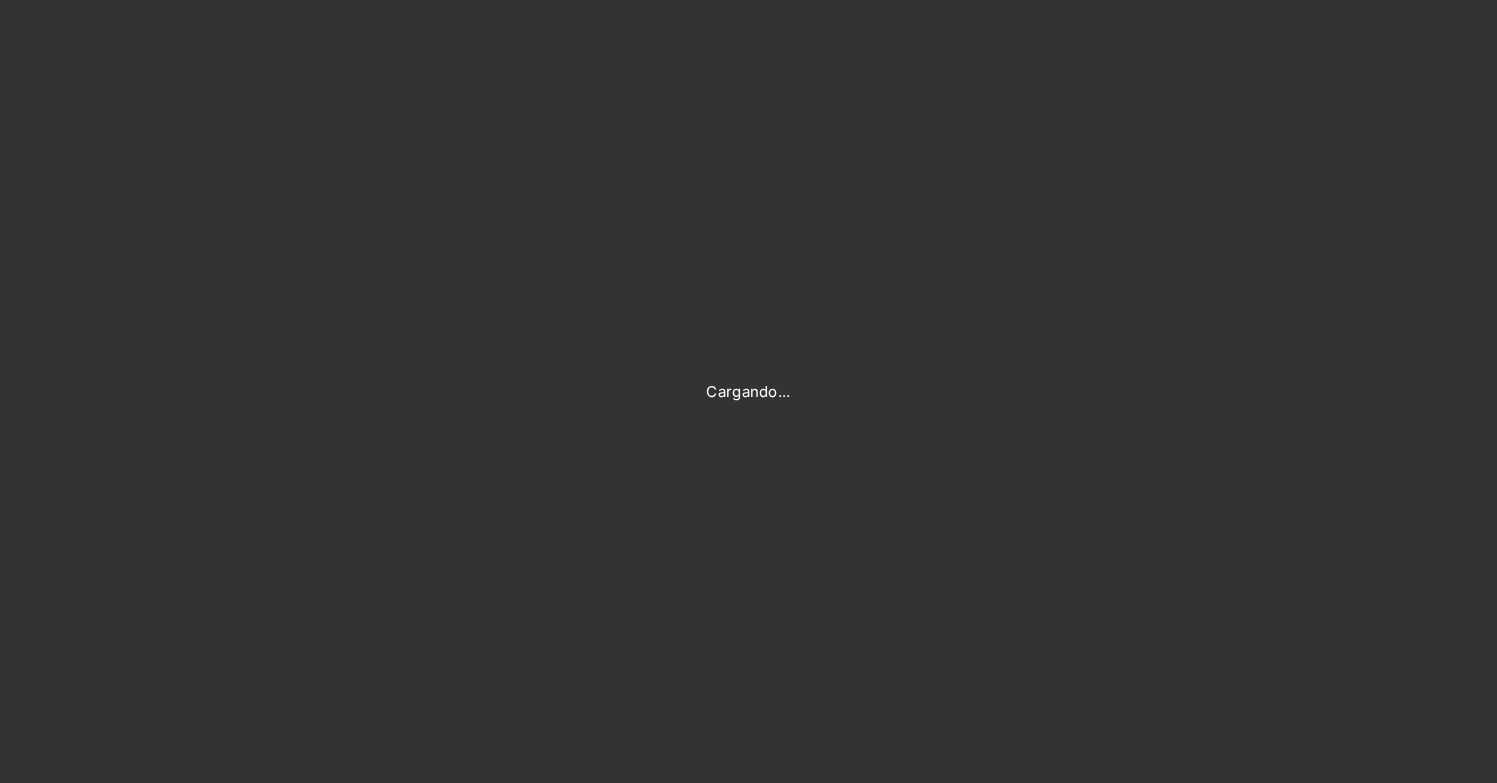 scroll, scrollTop: 0, scrollLeft: 0, axis: both 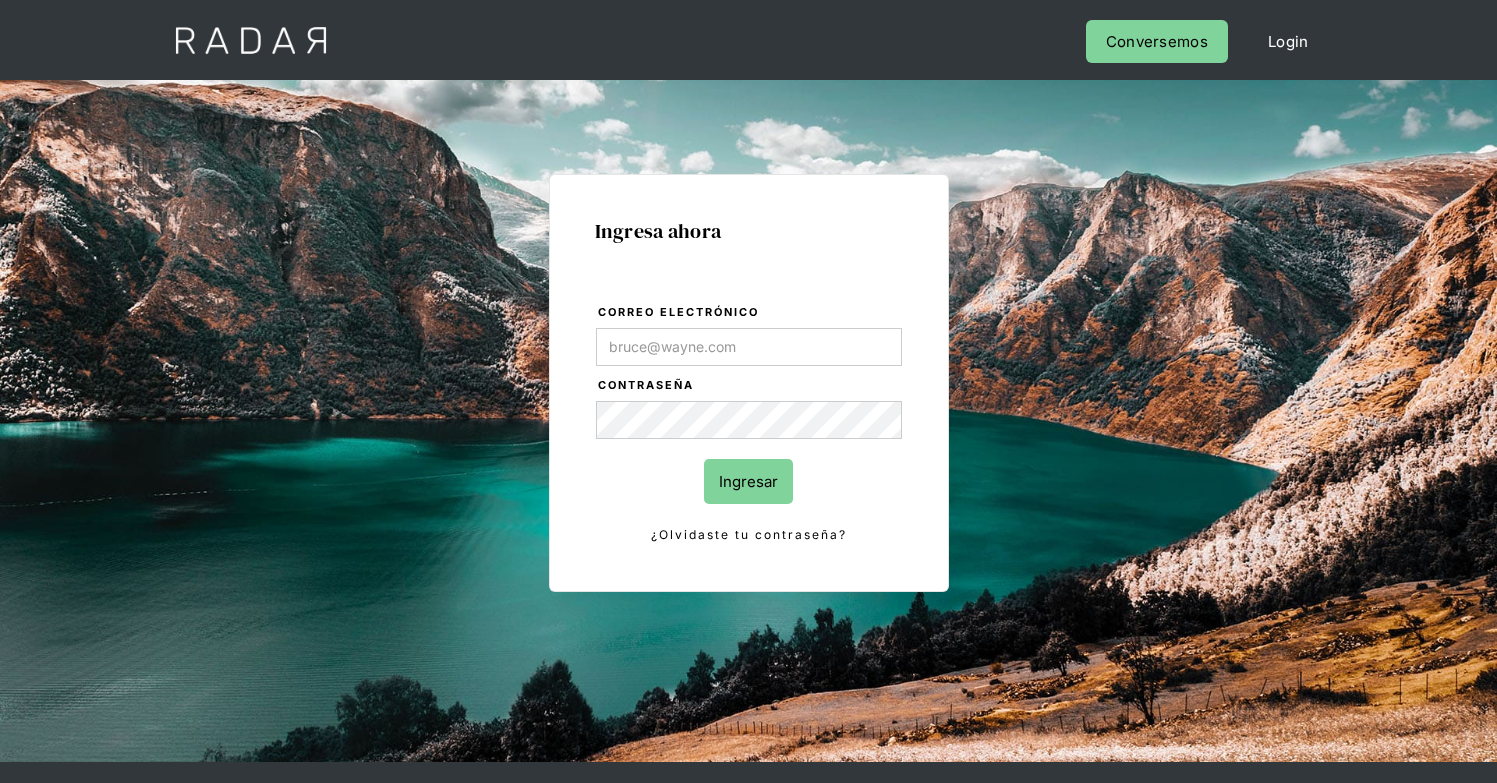 type on "[EMAIL]" 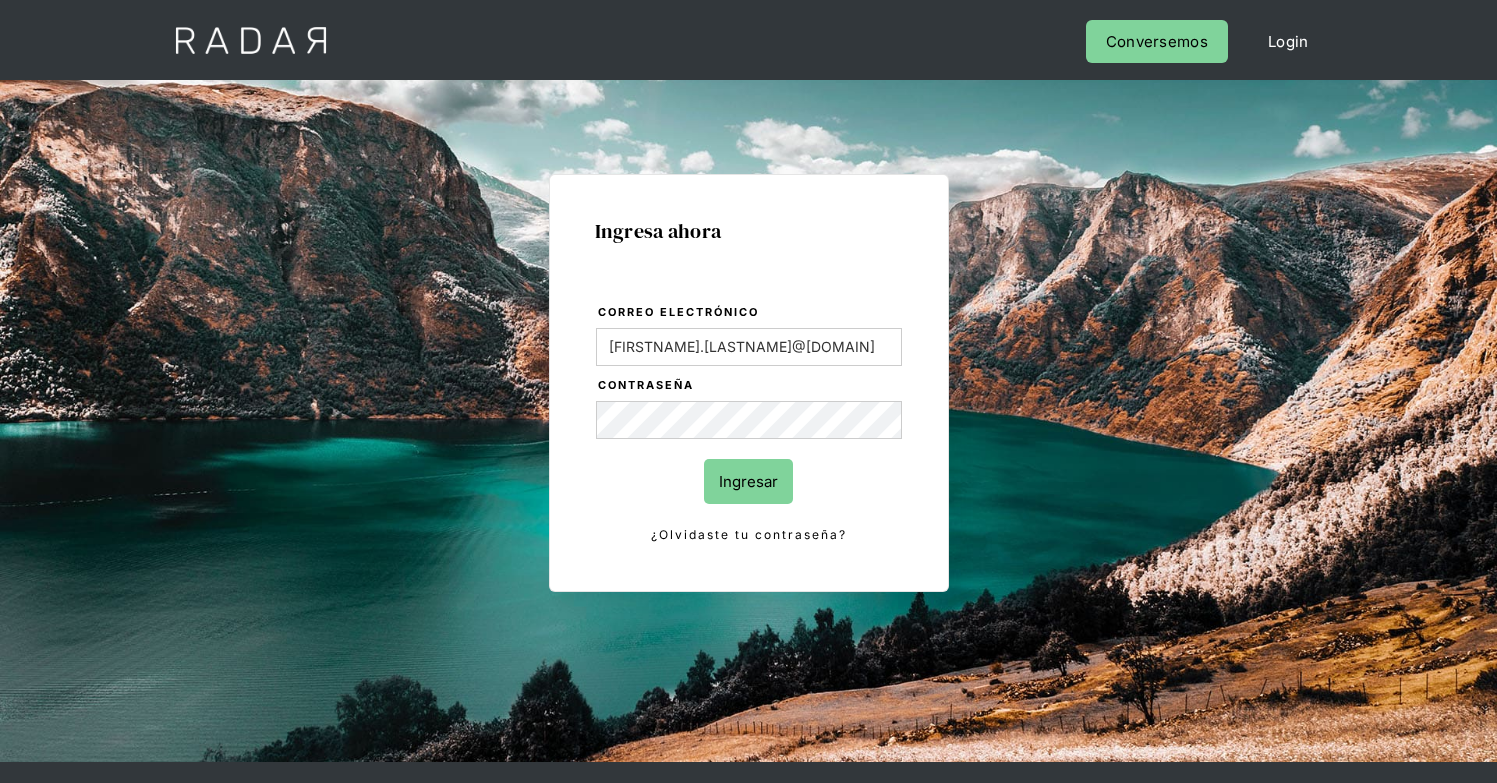 click on "Ingresar" at bounding box center (748, 481) 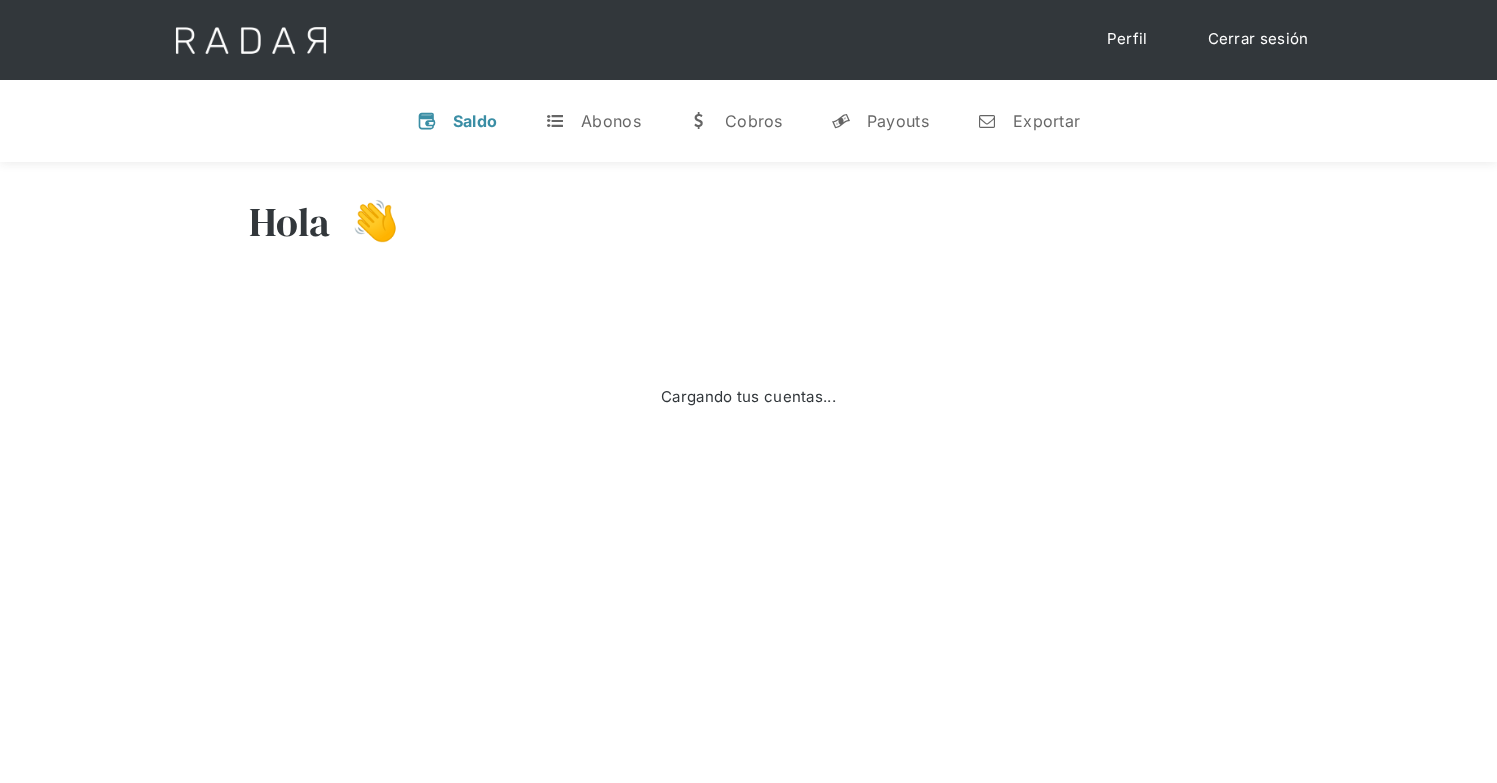 scroll, scrollTop: 0, scrollLeft: 0, axis: both 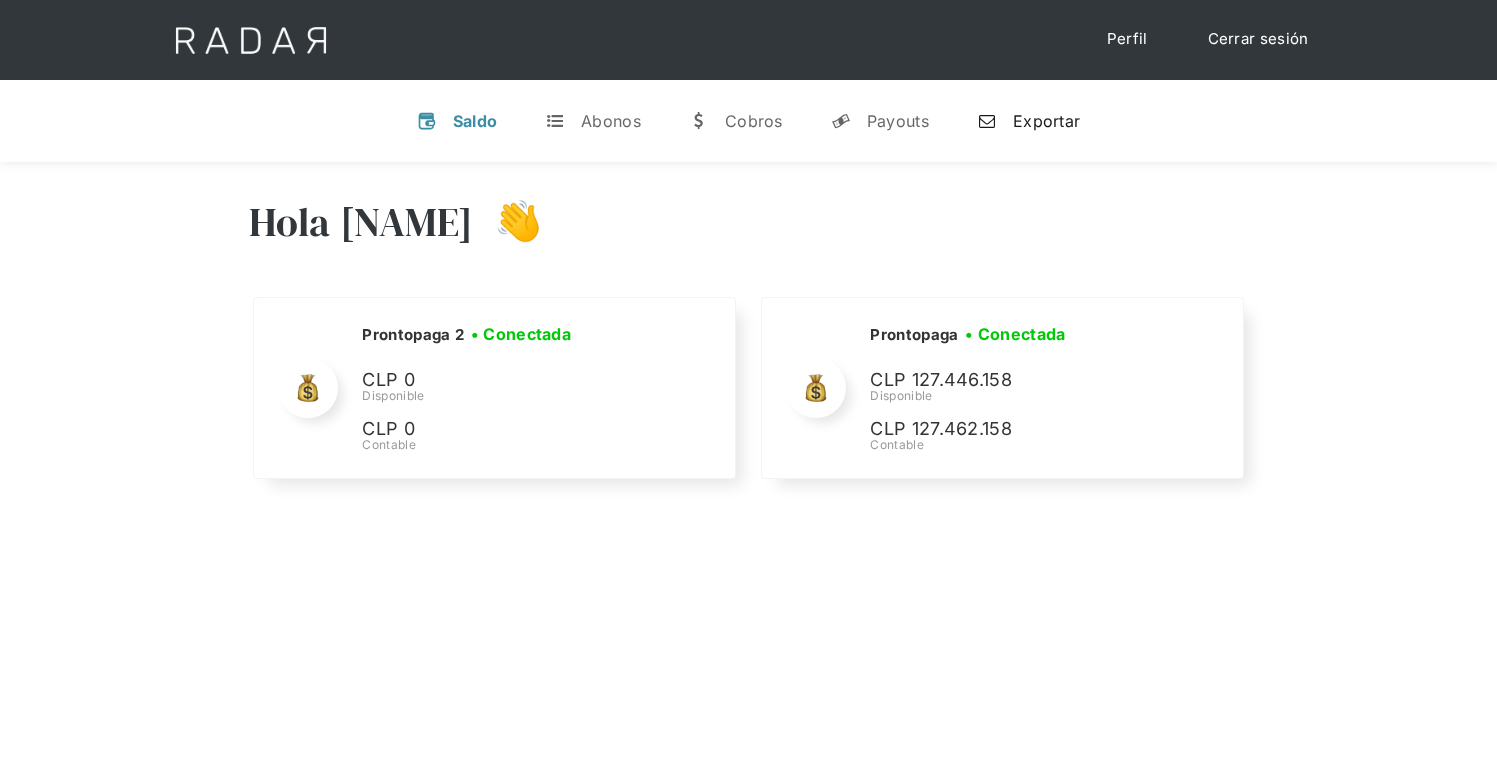 click on "Exportar" at bounding box center [1046, 121] 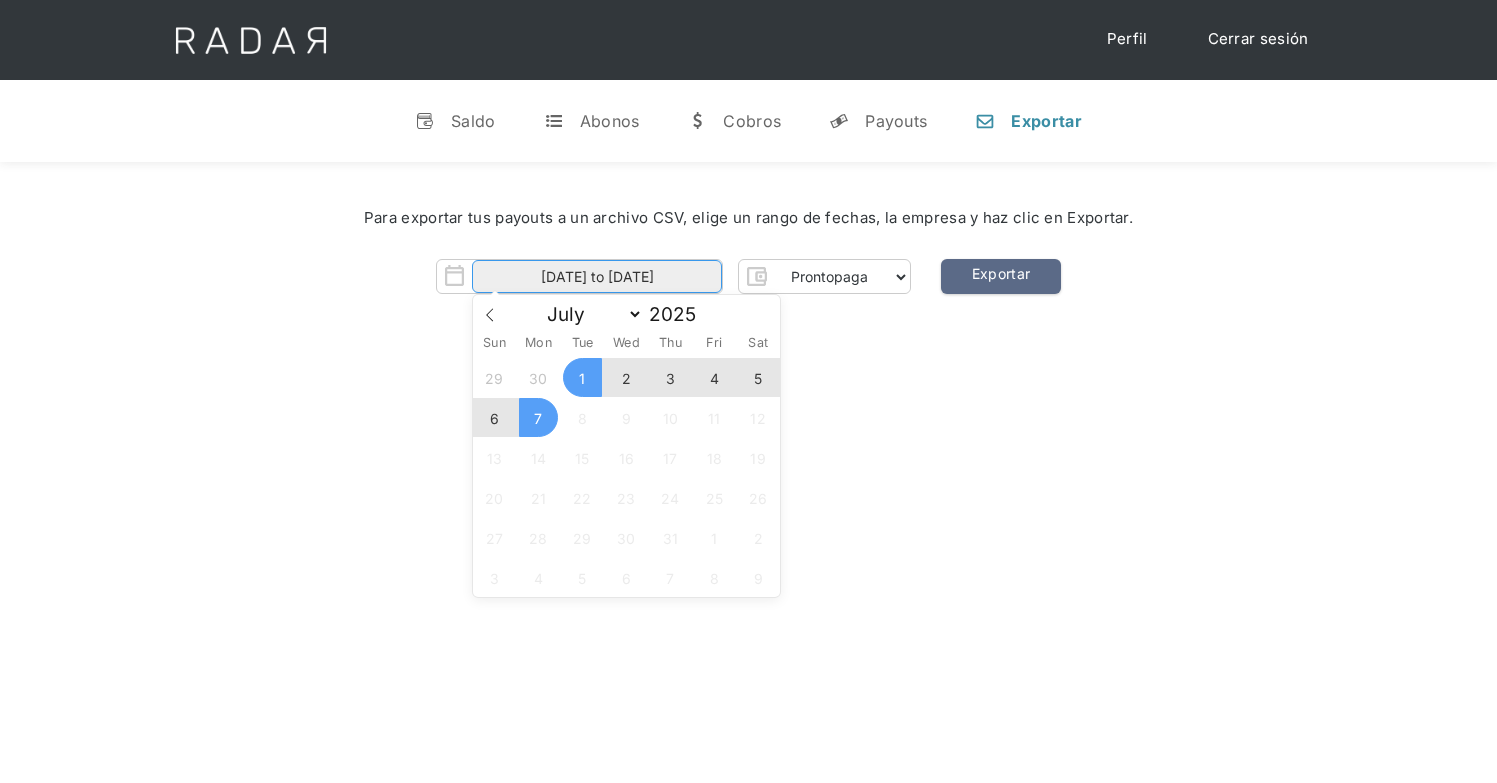 click on "01-07-2025 to 07-07-2025" at bounding box center (597, 276) 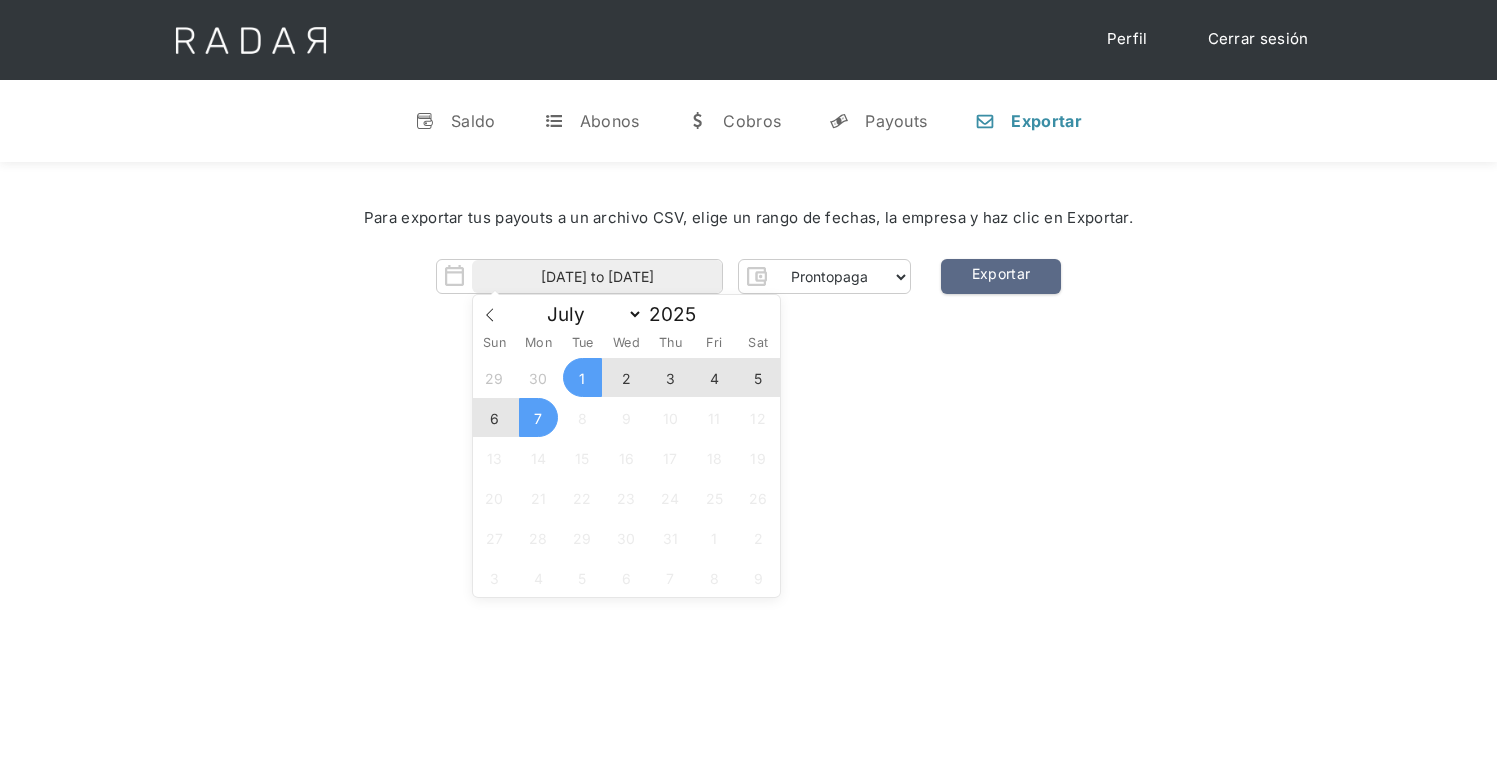 click on "4" at bounding box center [714, 377] 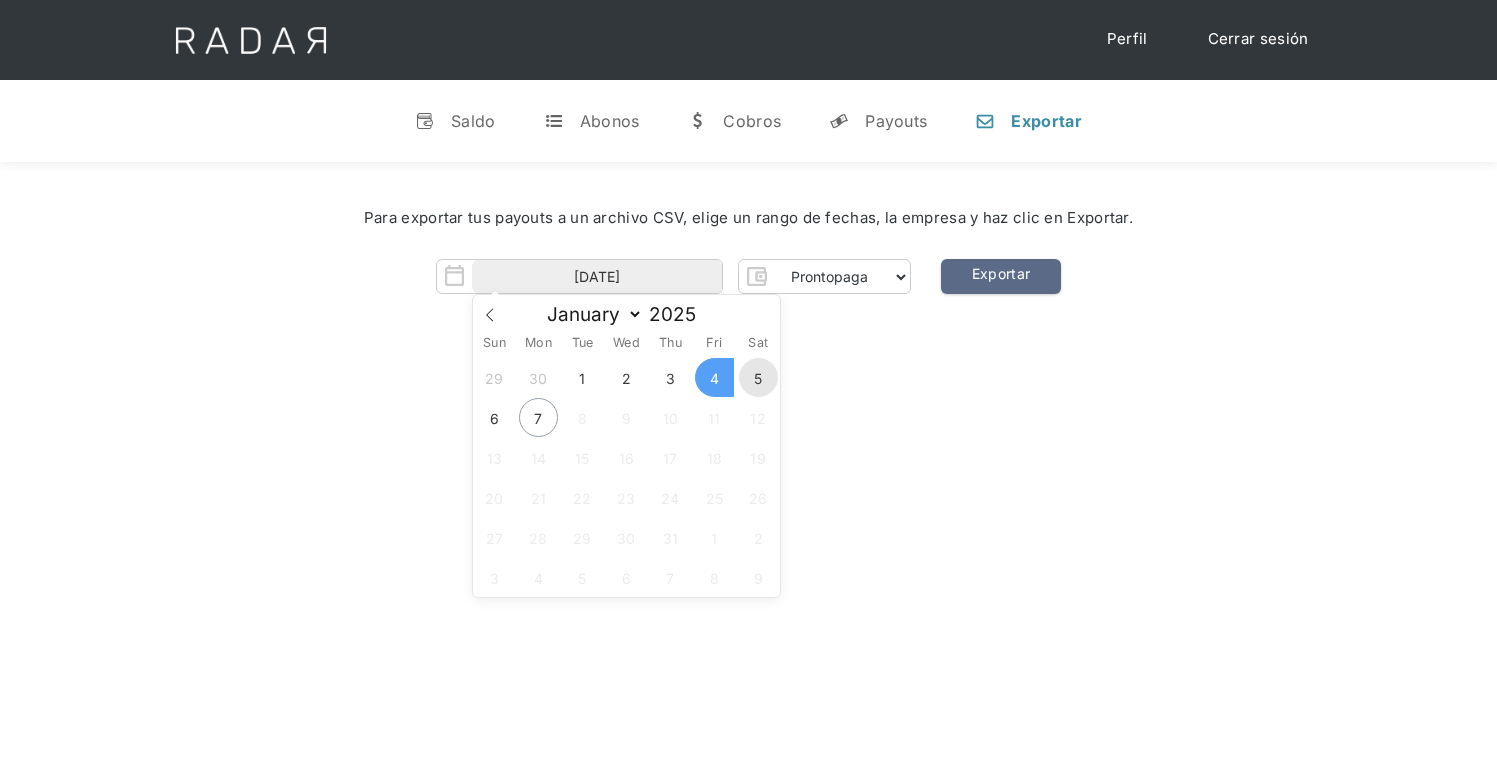 click on "5" at bounding box center (758, 377) 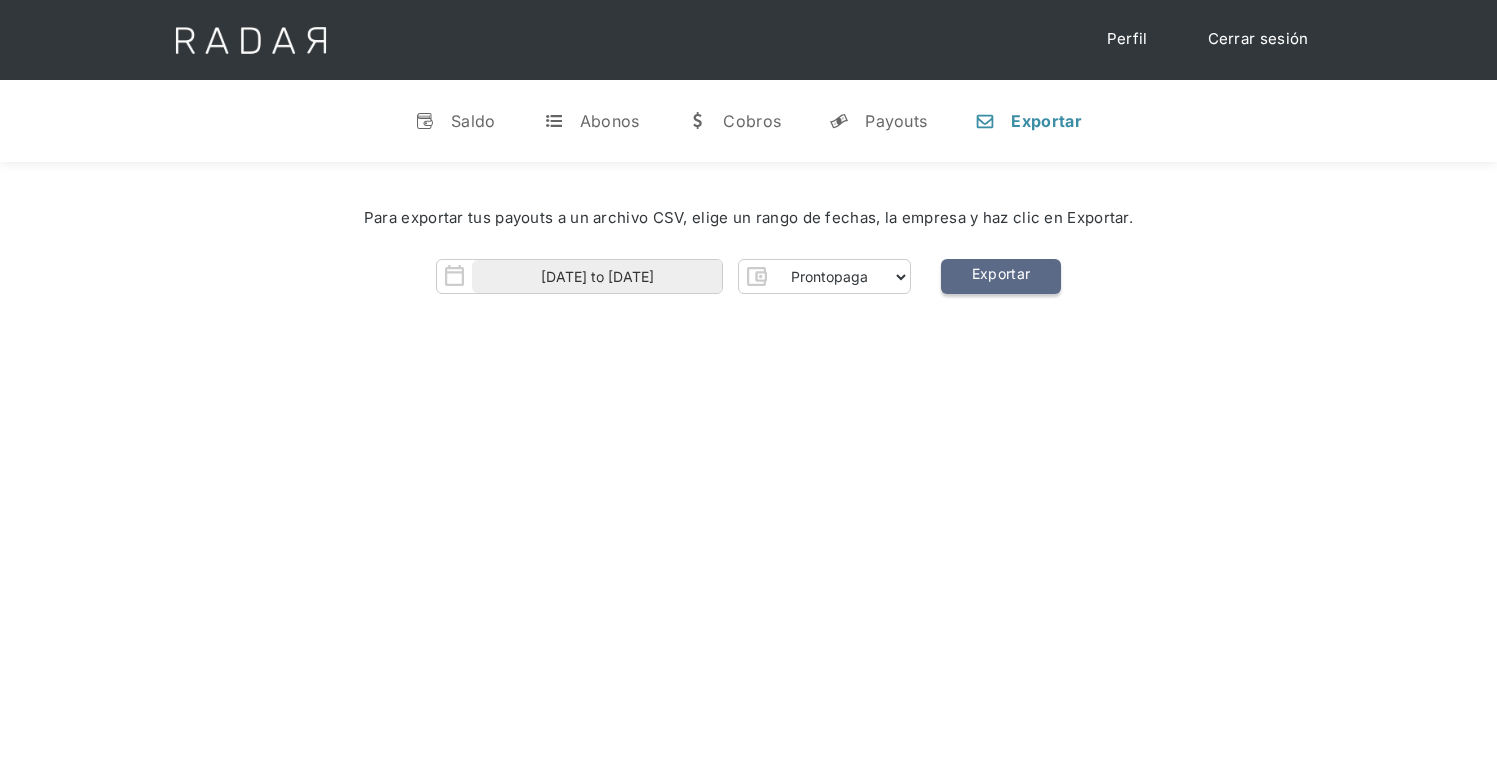 click on "Exportar" at bounding box center (1001, 276) 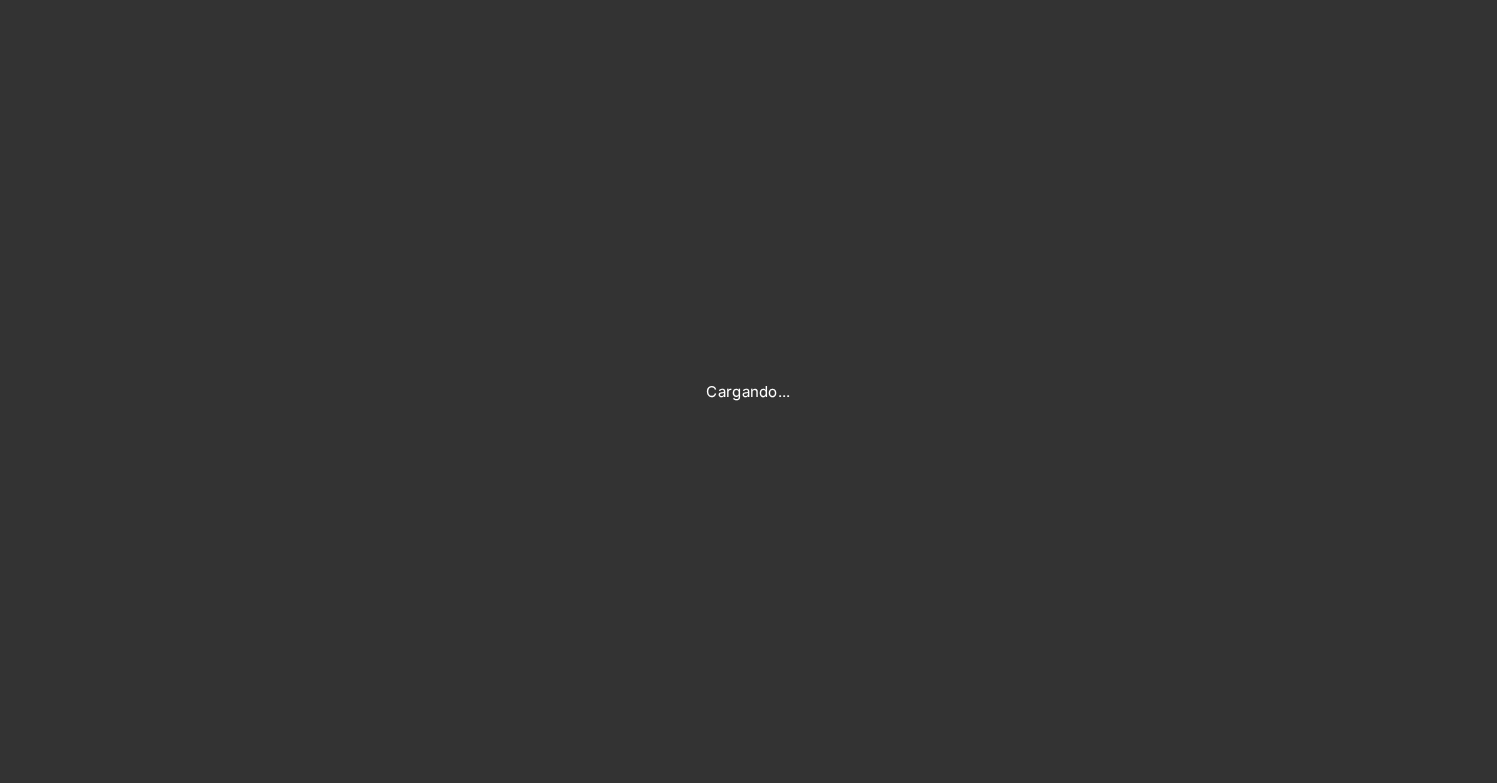 scroll, scrollTop: 0, scrollLeft: 0, axis: both 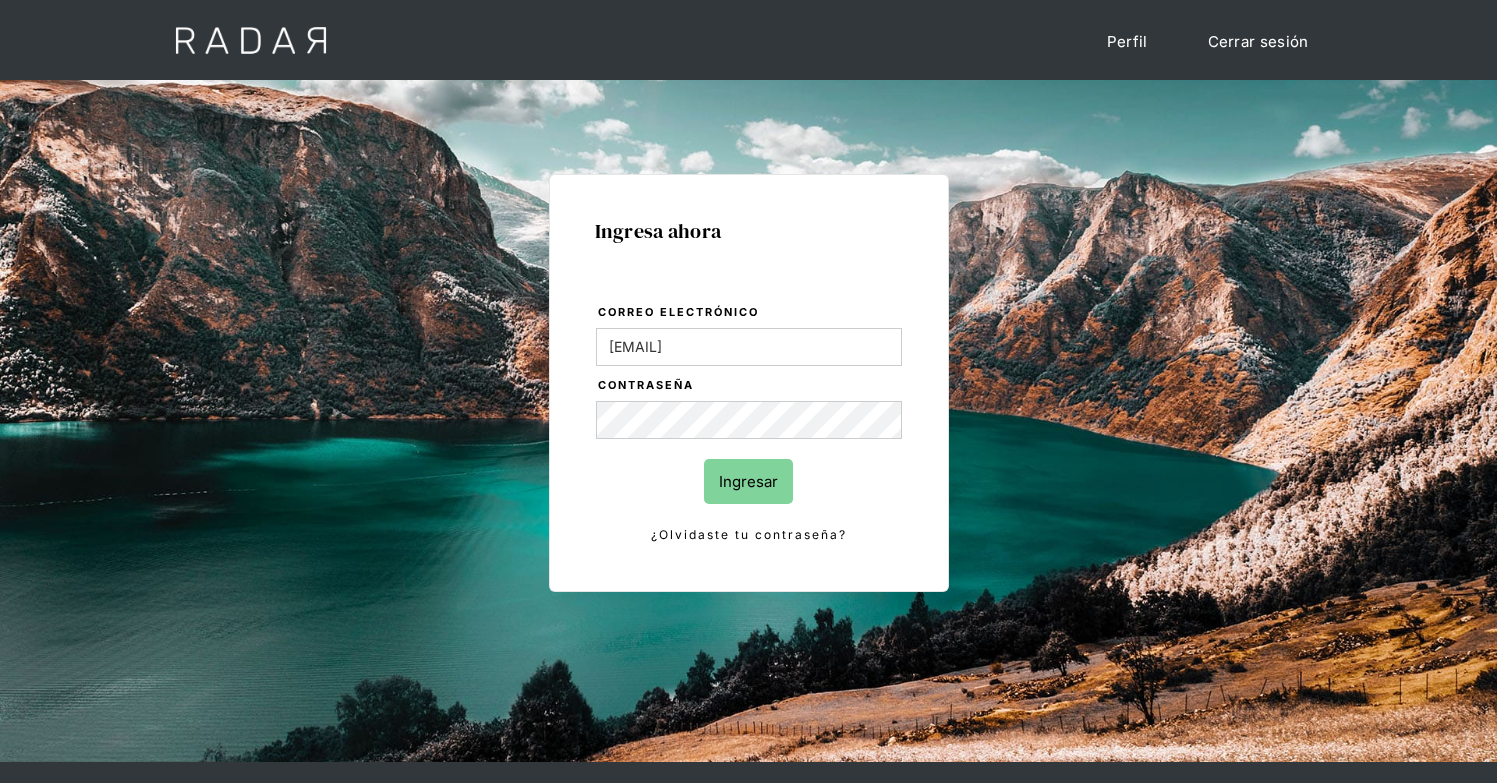 click on "Ingresar" at bounding box center [748, 481] 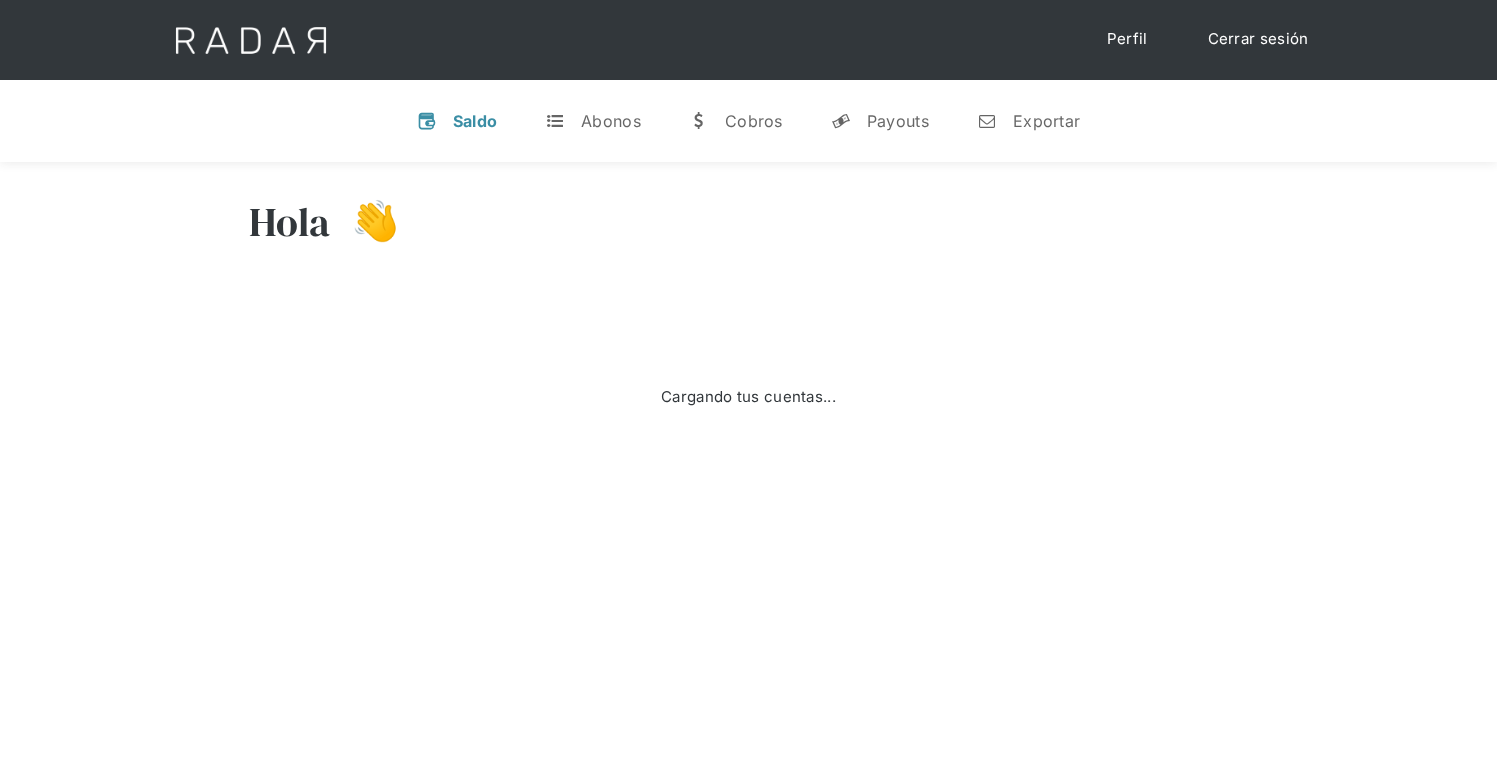 scroll, scrollTop: 0, scrollLeft: 0, axis: both 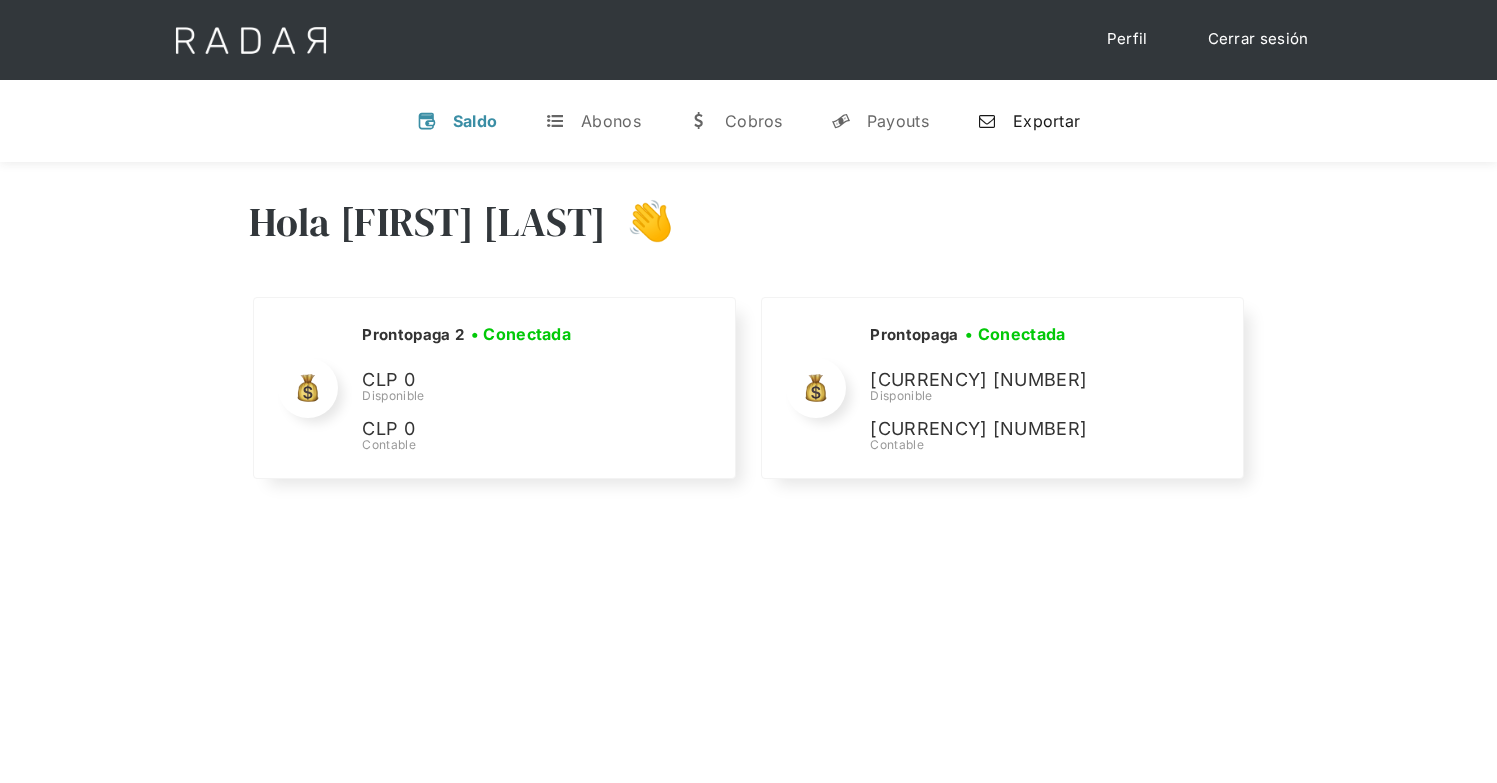 click on "Exportar" at bounding box center [1046, 121] 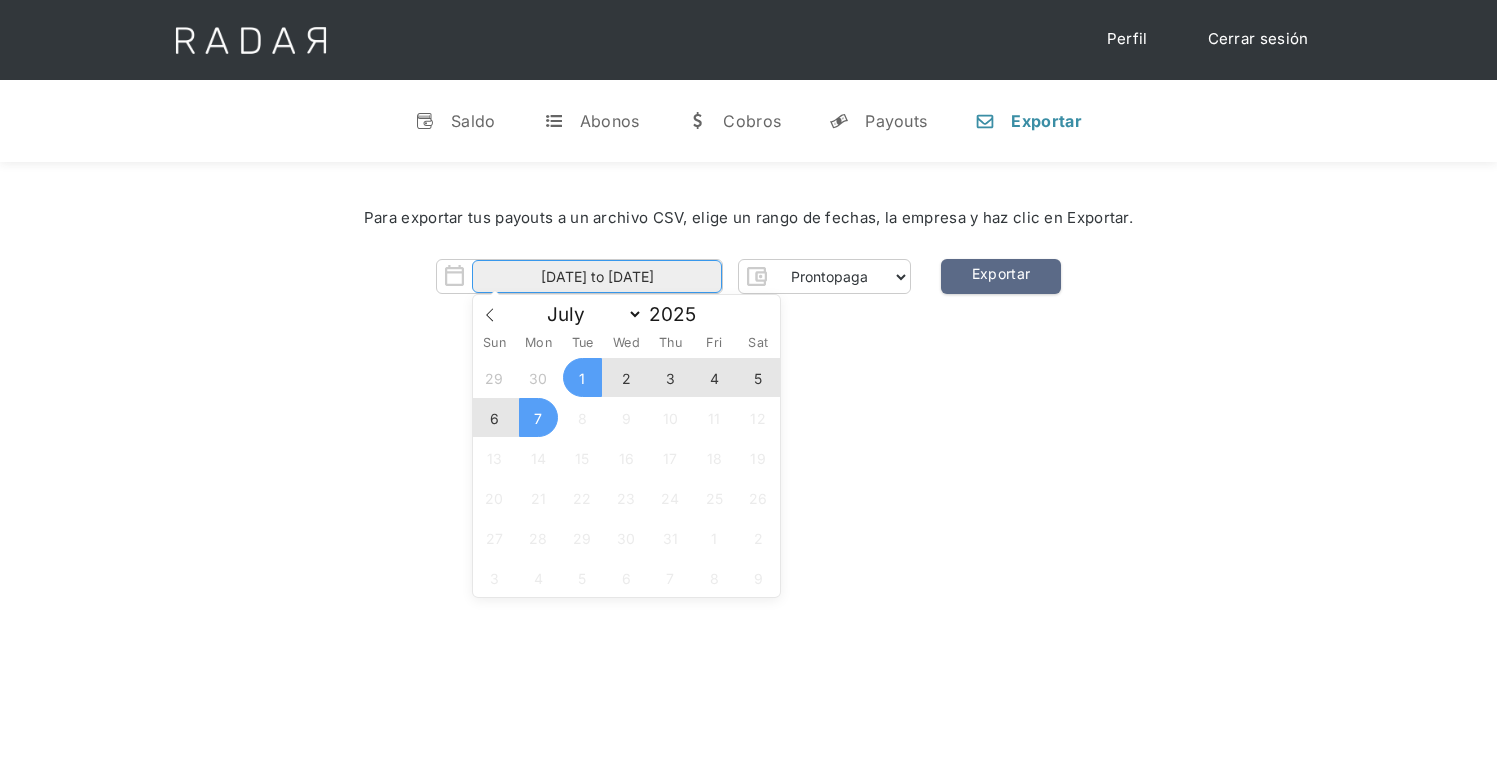 click on "[DATE] to [DATE]" at bounding box center (597, 276) 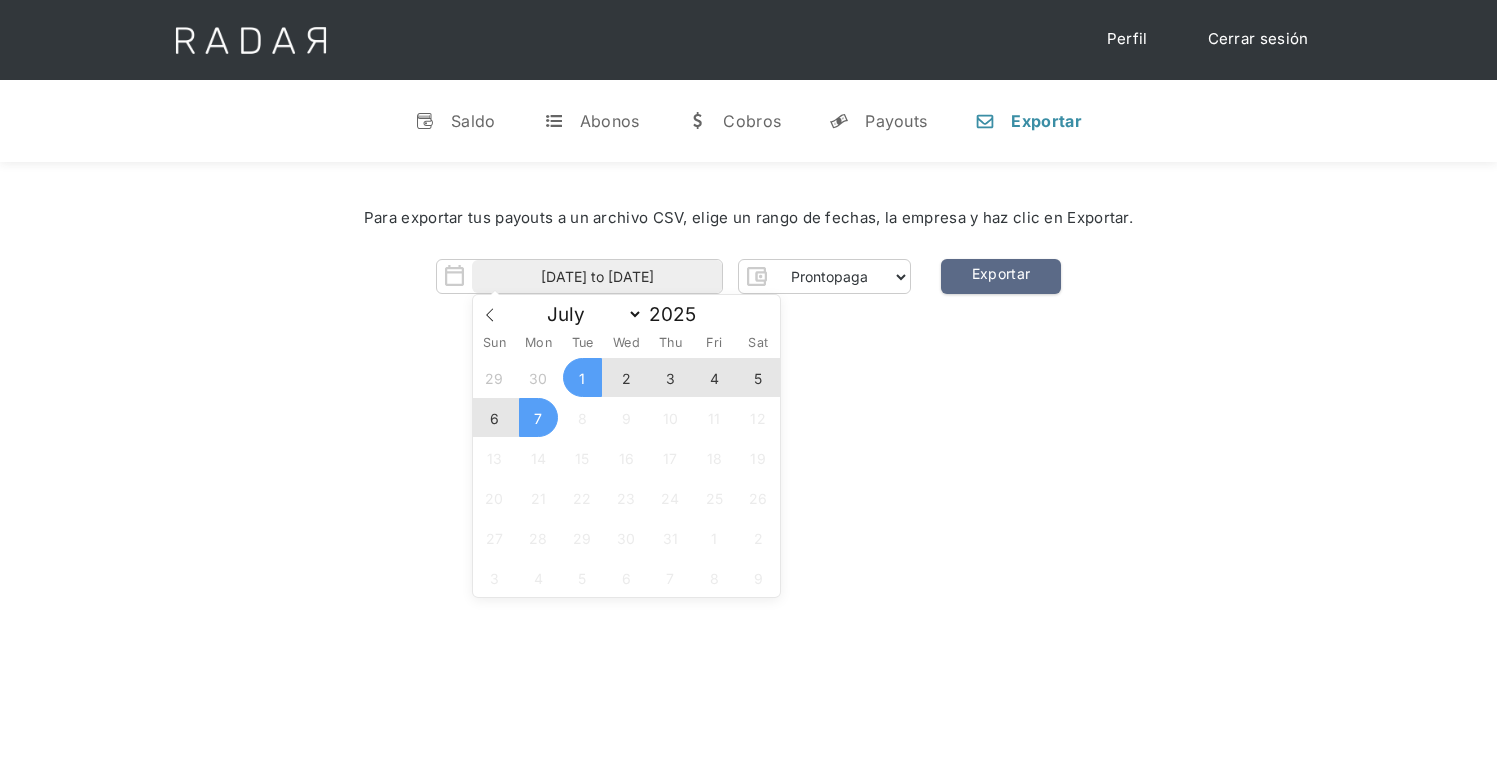 click on "5" at bounding box center [758, 377] 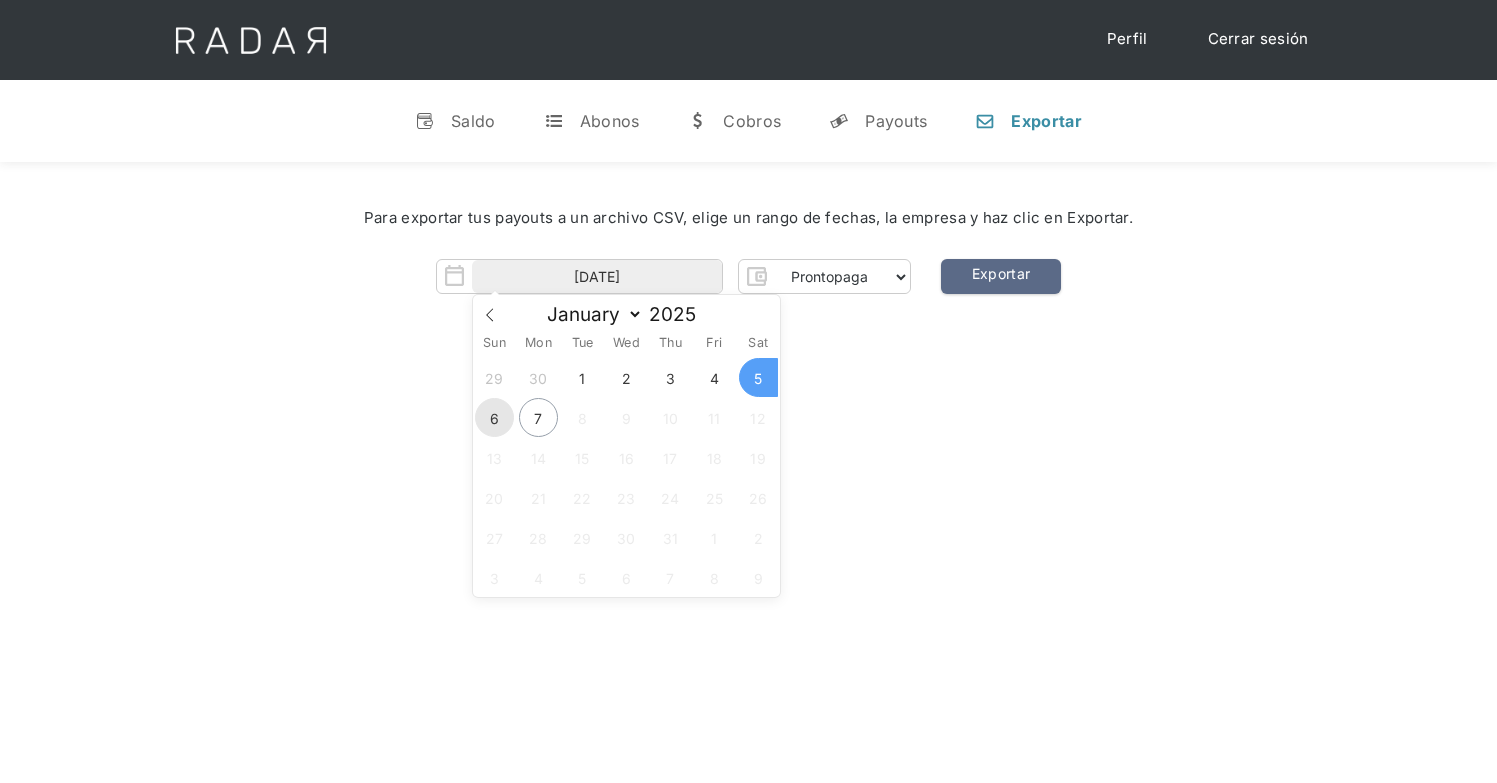 click on "6" at bounding box center (494, 417) 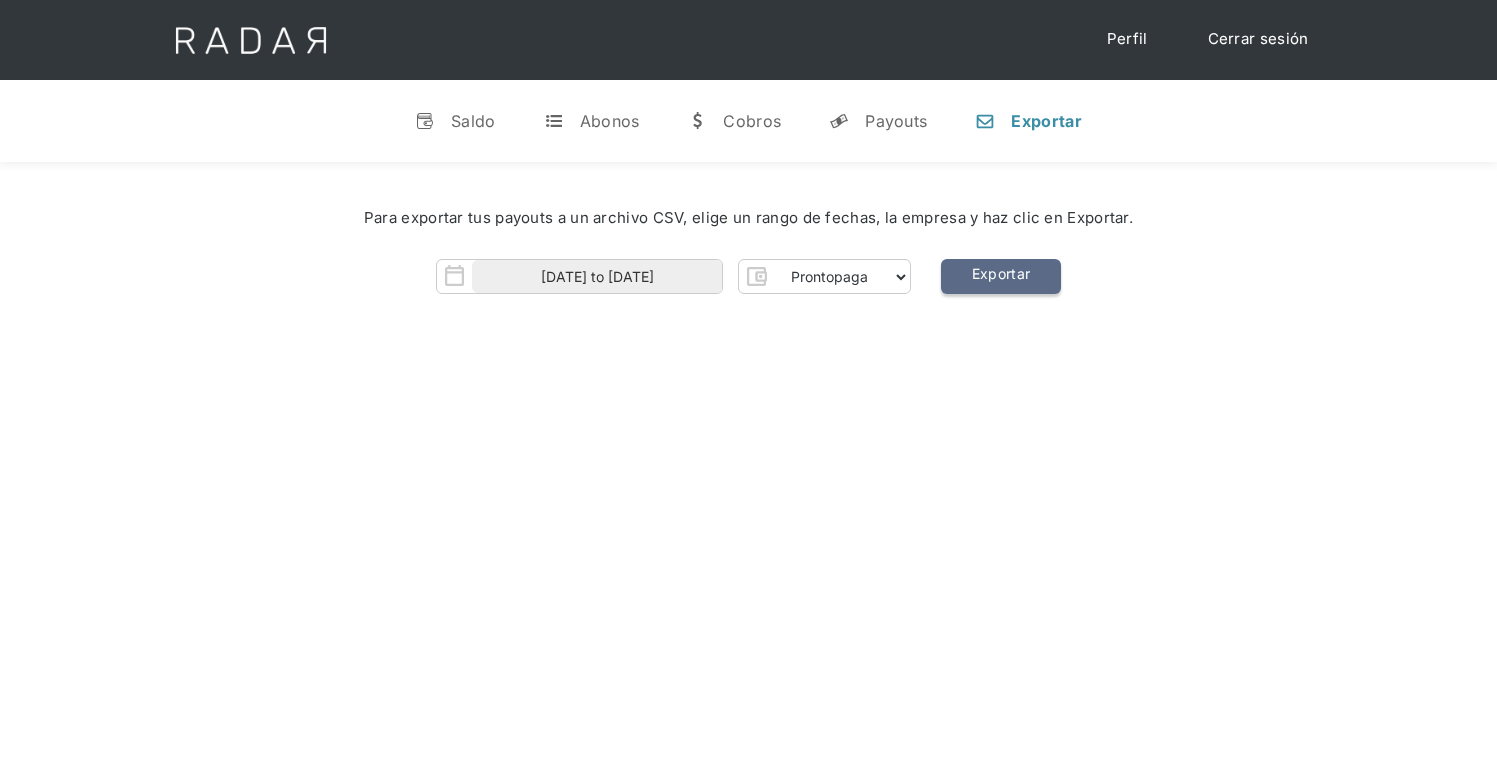 click on "Exportar" at bounding box center [1001, 276] 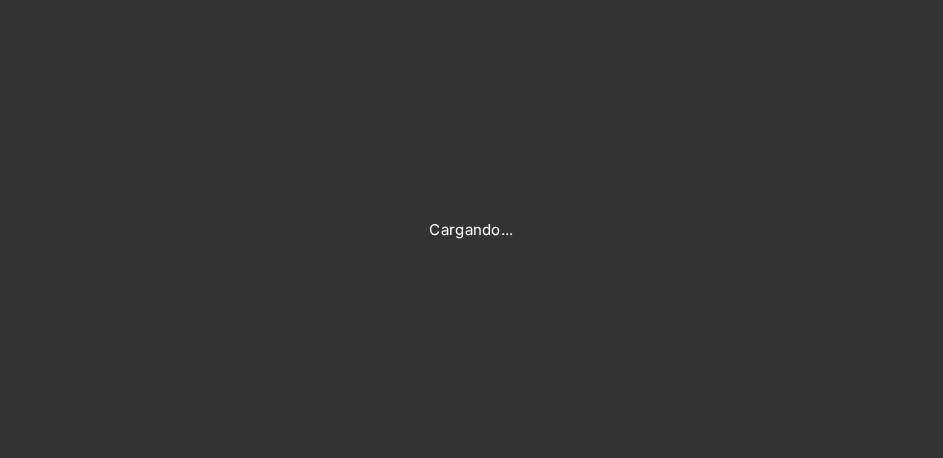 scroll, scrollTop: 0, scrollLeft: 0, axis: both 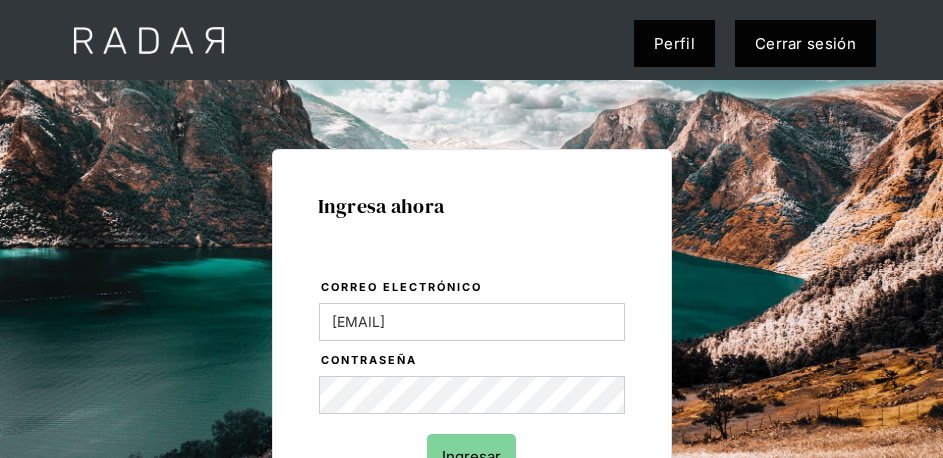 click on "Ingresar" at bounding box center (471, 456) 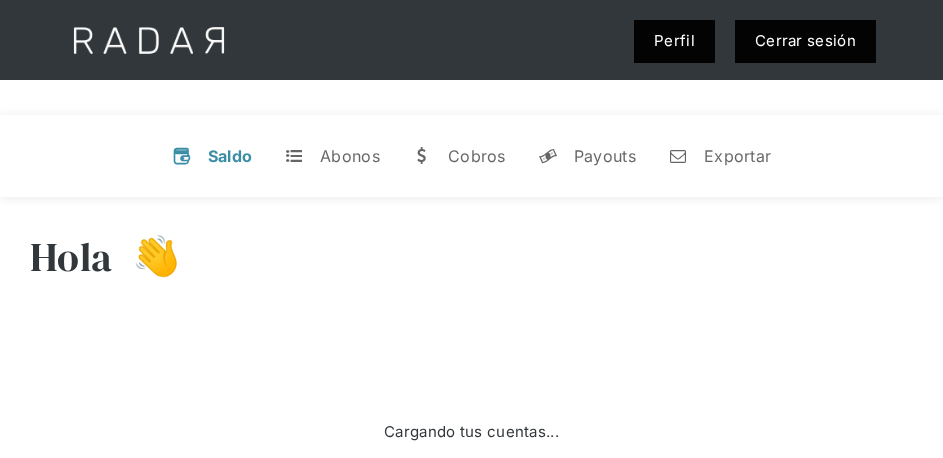 scroll, scrollTop: 0, scrollLeft: 0, axis: both 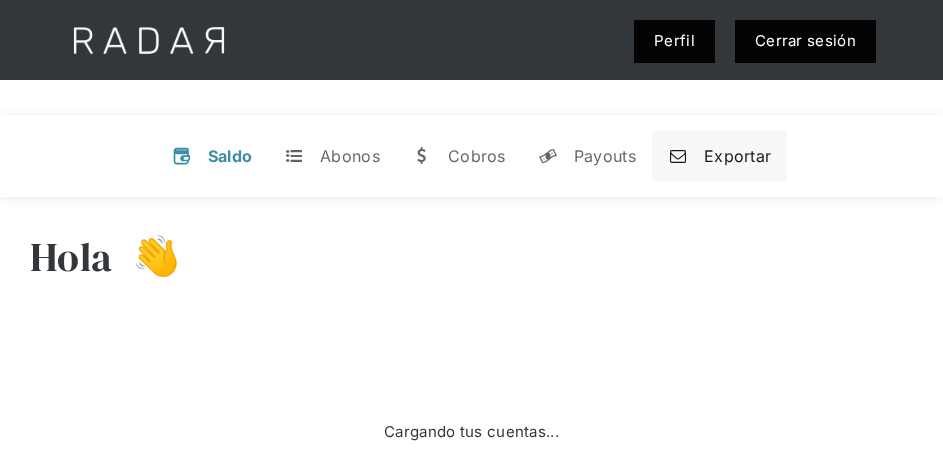 click on "Exportar" at bounding box center [737, 156] 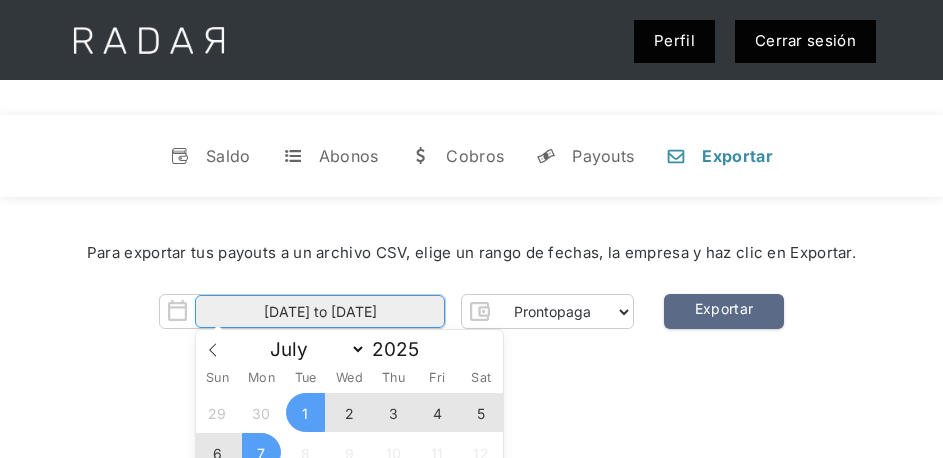 click on "[DATE] to [DATE]" at bounding box center (320, 311) 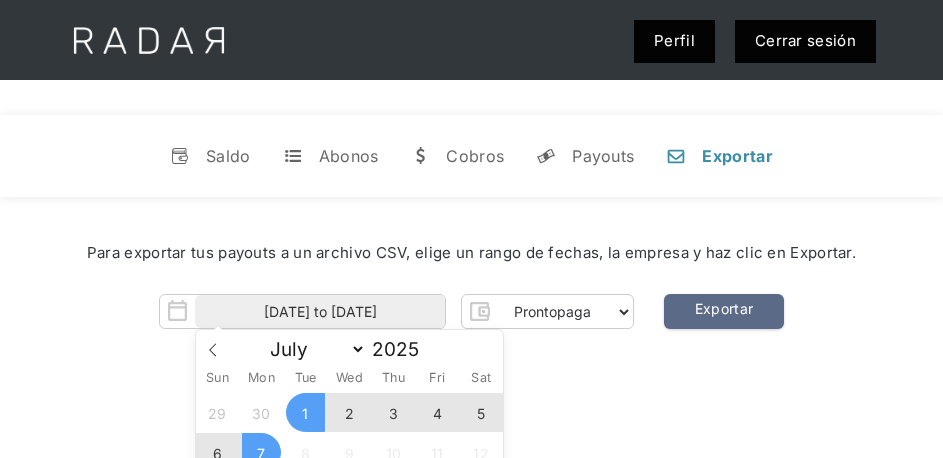 click on "6" at bounding box center (217, 452) 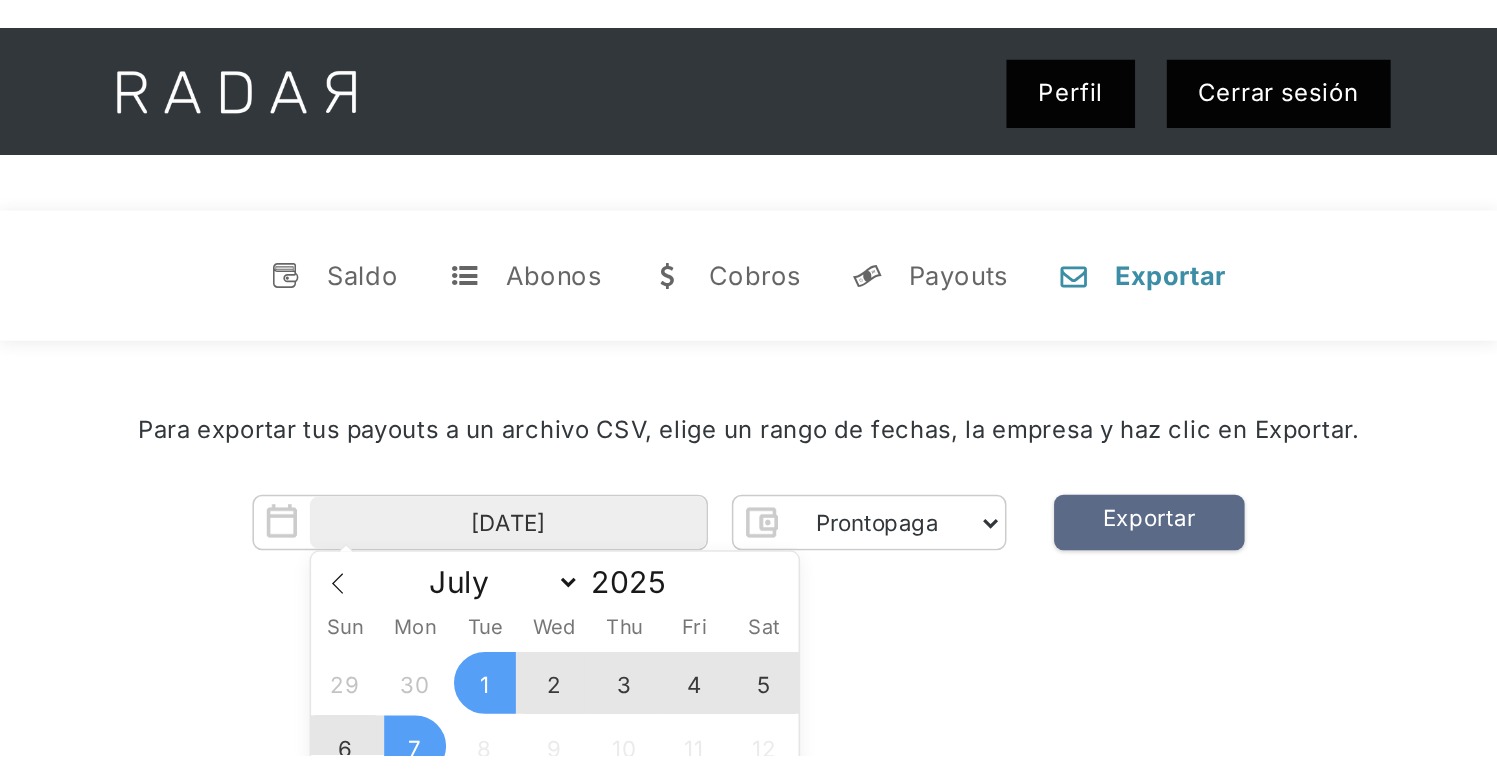 scroll, scrollTop: 14, scrollLeft: 0, axis: vertical 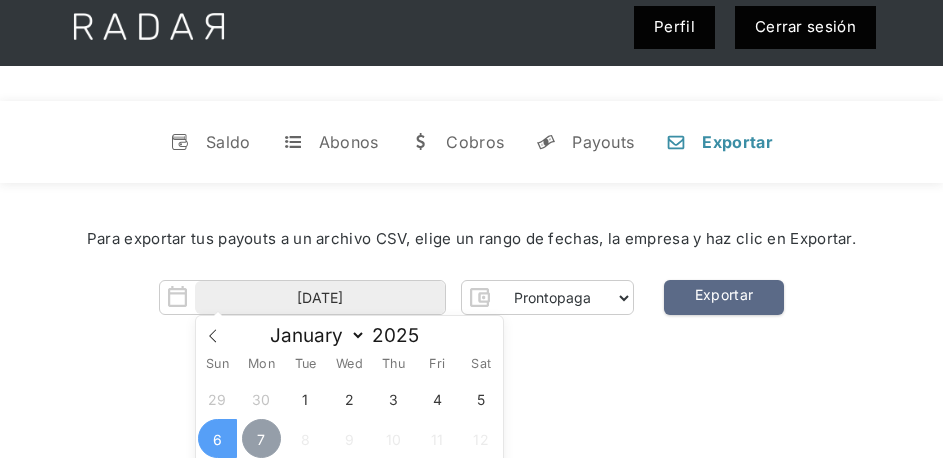 click on "7" at bounding box center [261, 438] 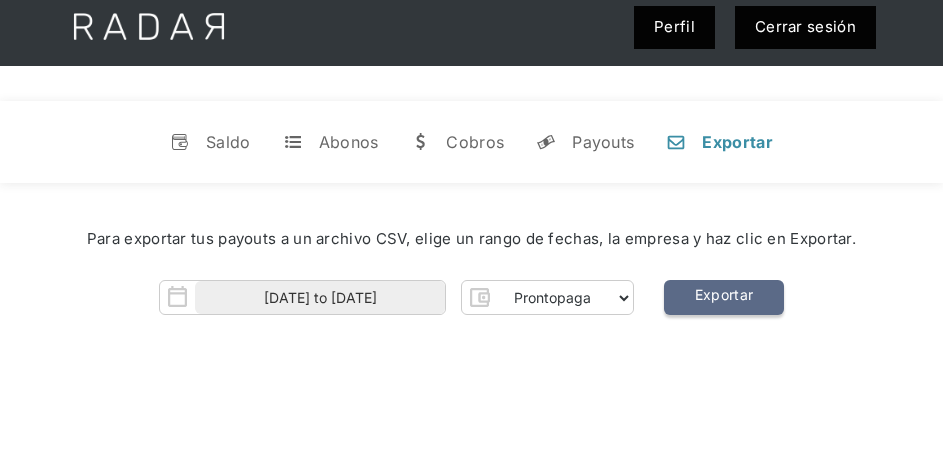 click on "Exportar" at bounding box center (724, 297) 